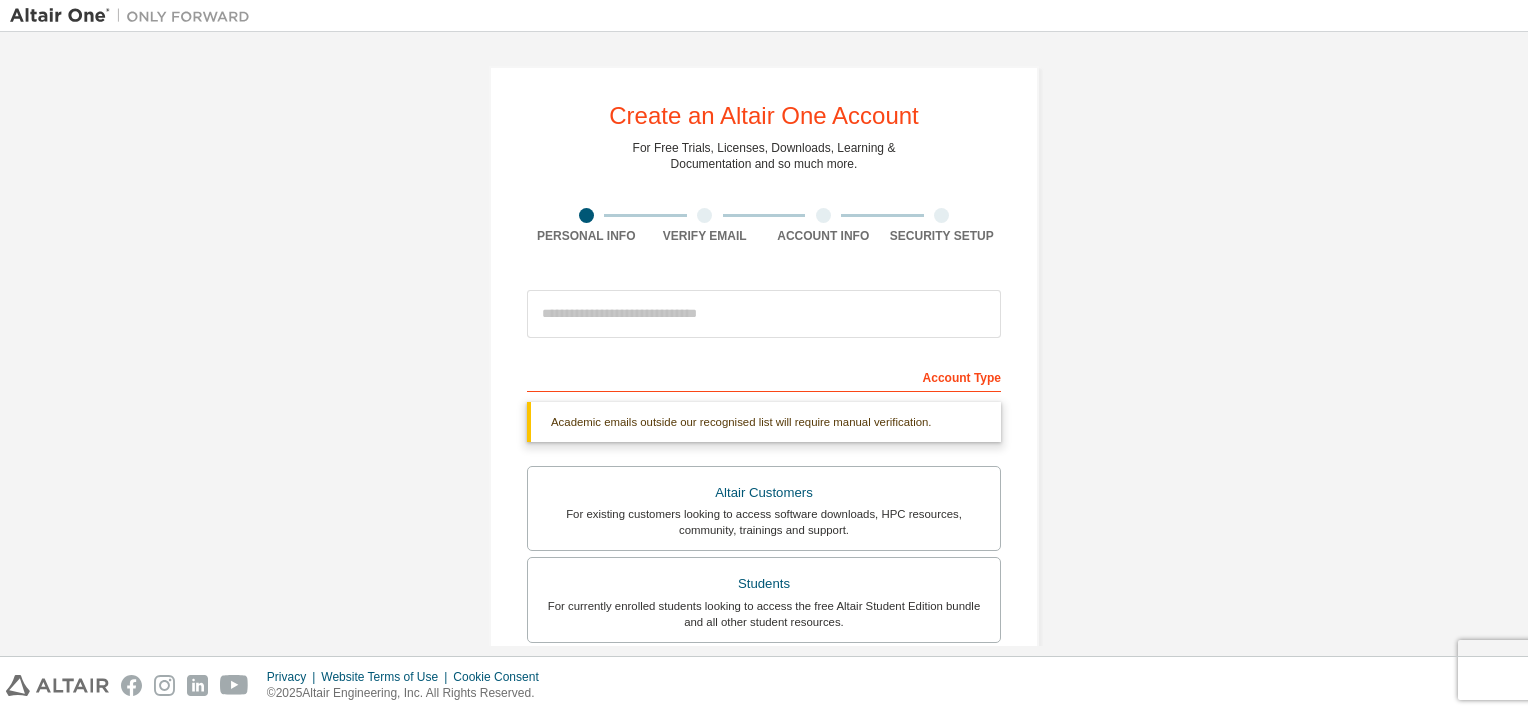 scroll, scrollTop: 0, scrollLeft: 0, axis: both 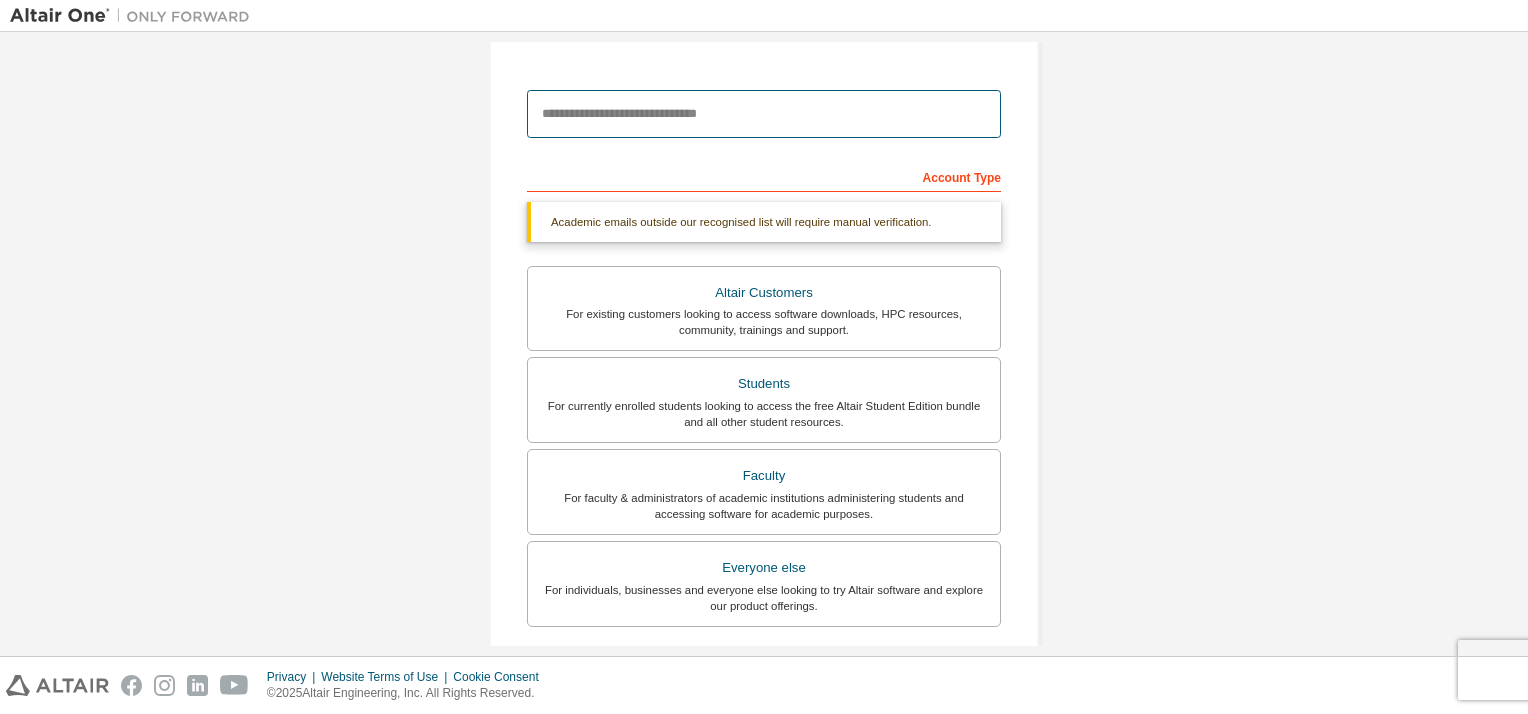 click at bounding box center [764, 114] 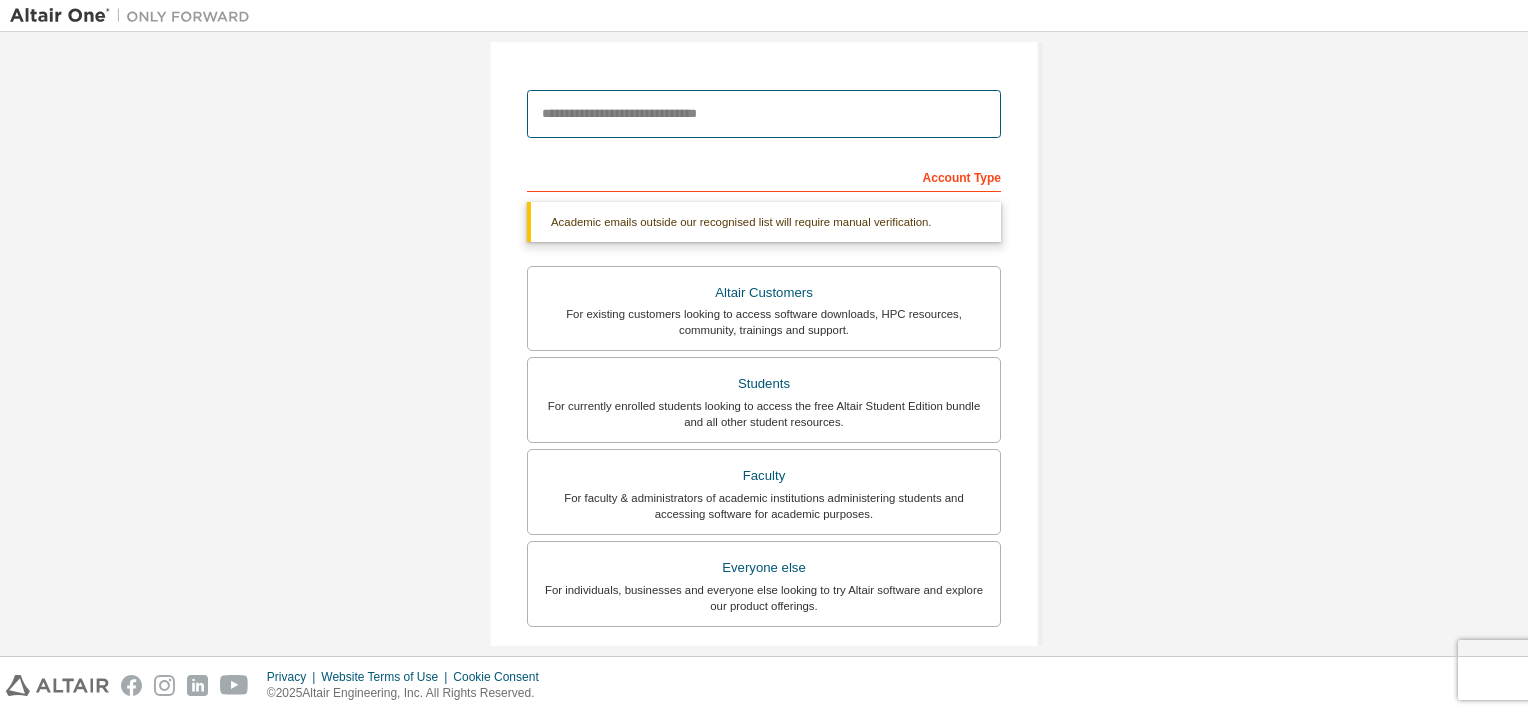 type on "**********" 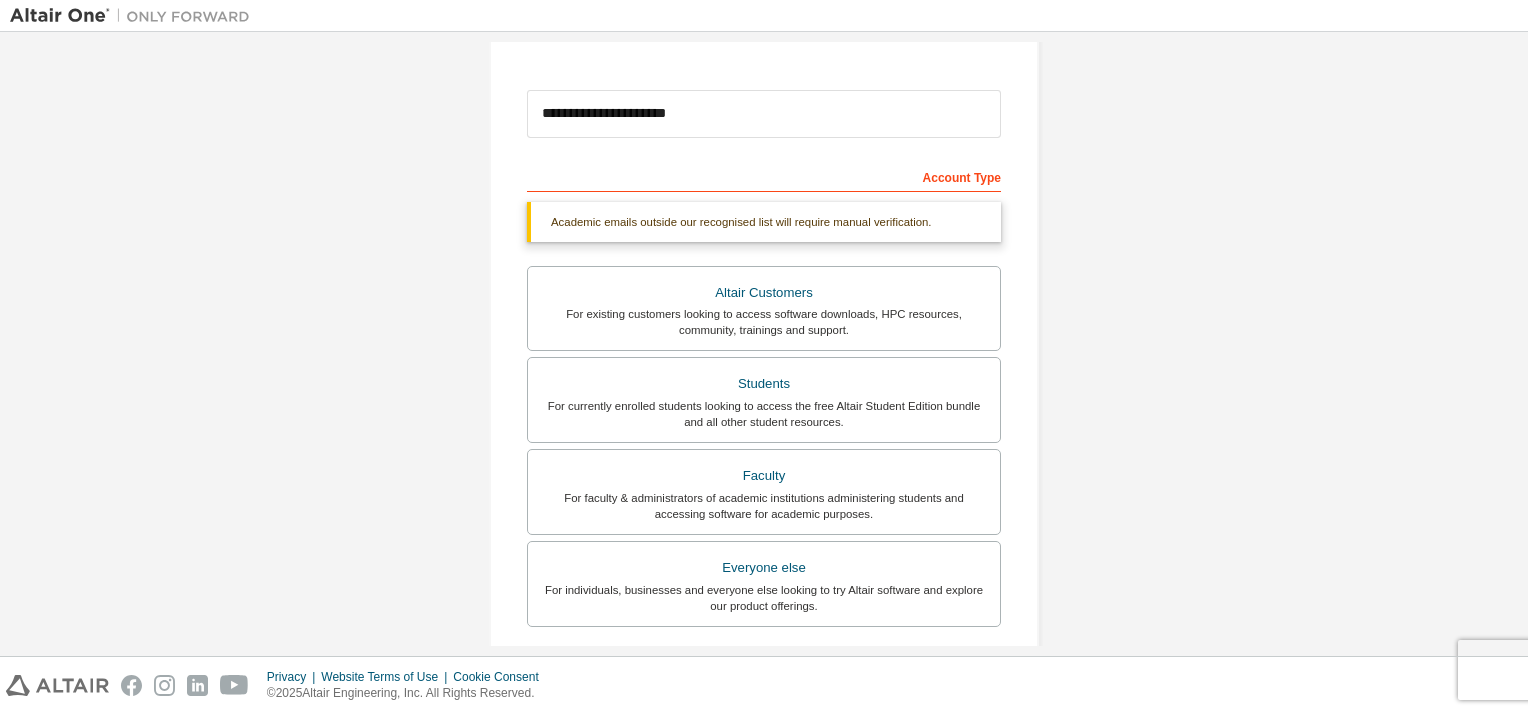 type on "*******" 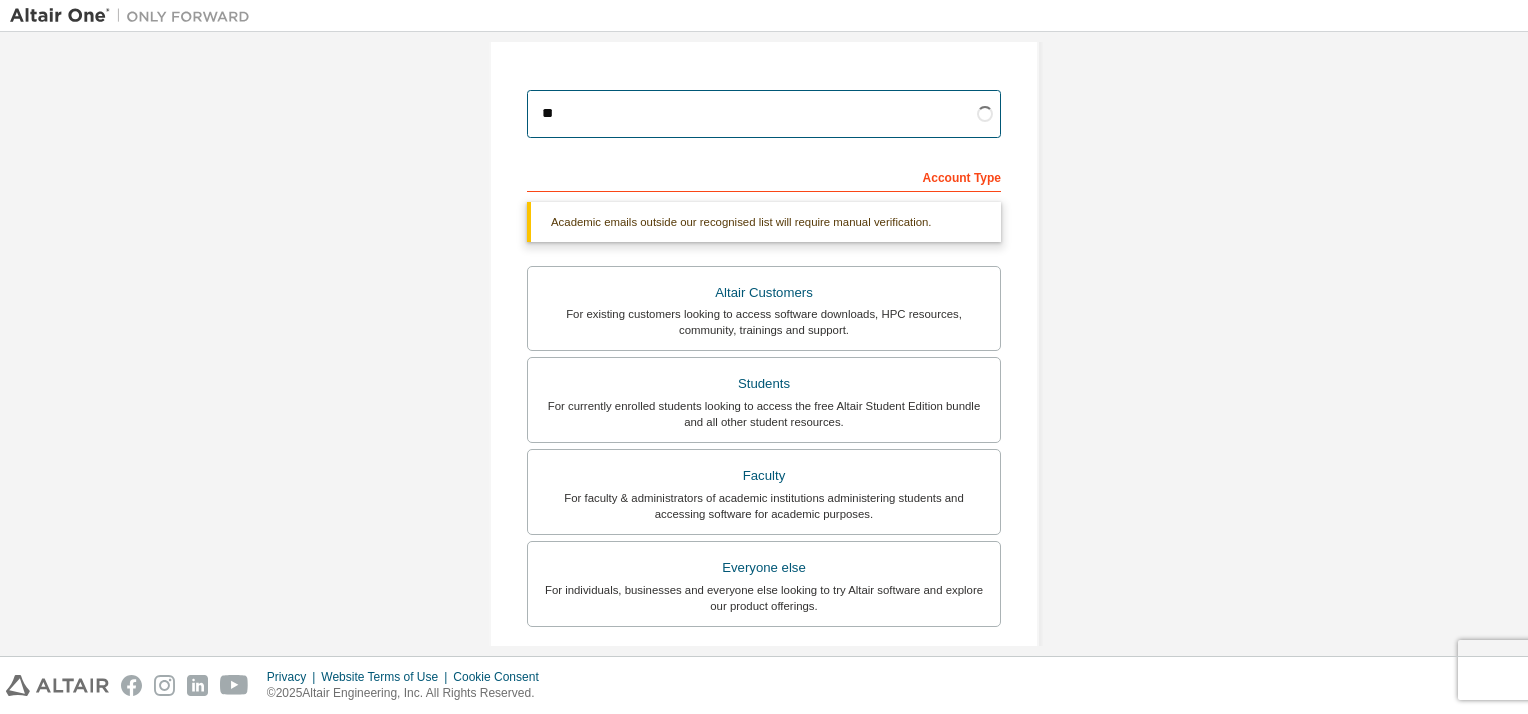 type on "*" 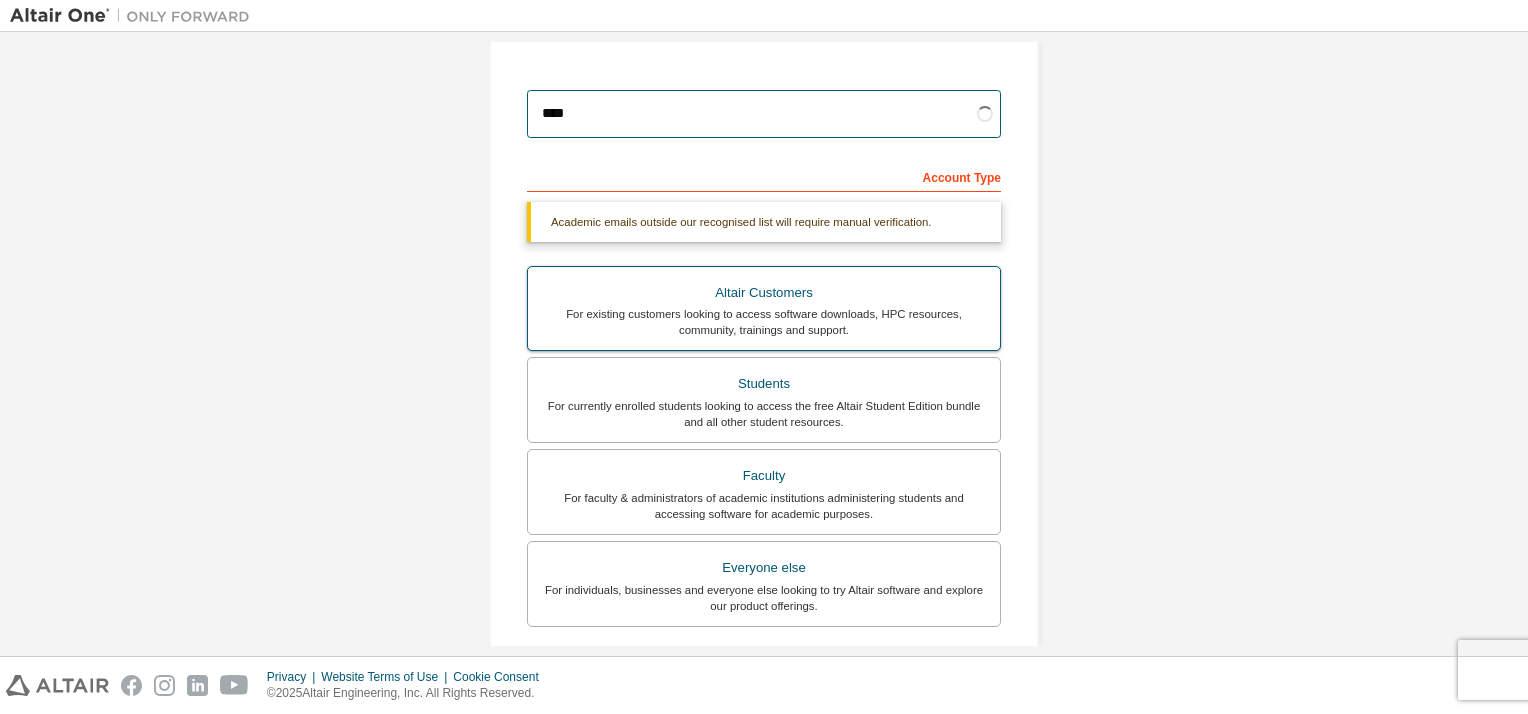 type on "**********" 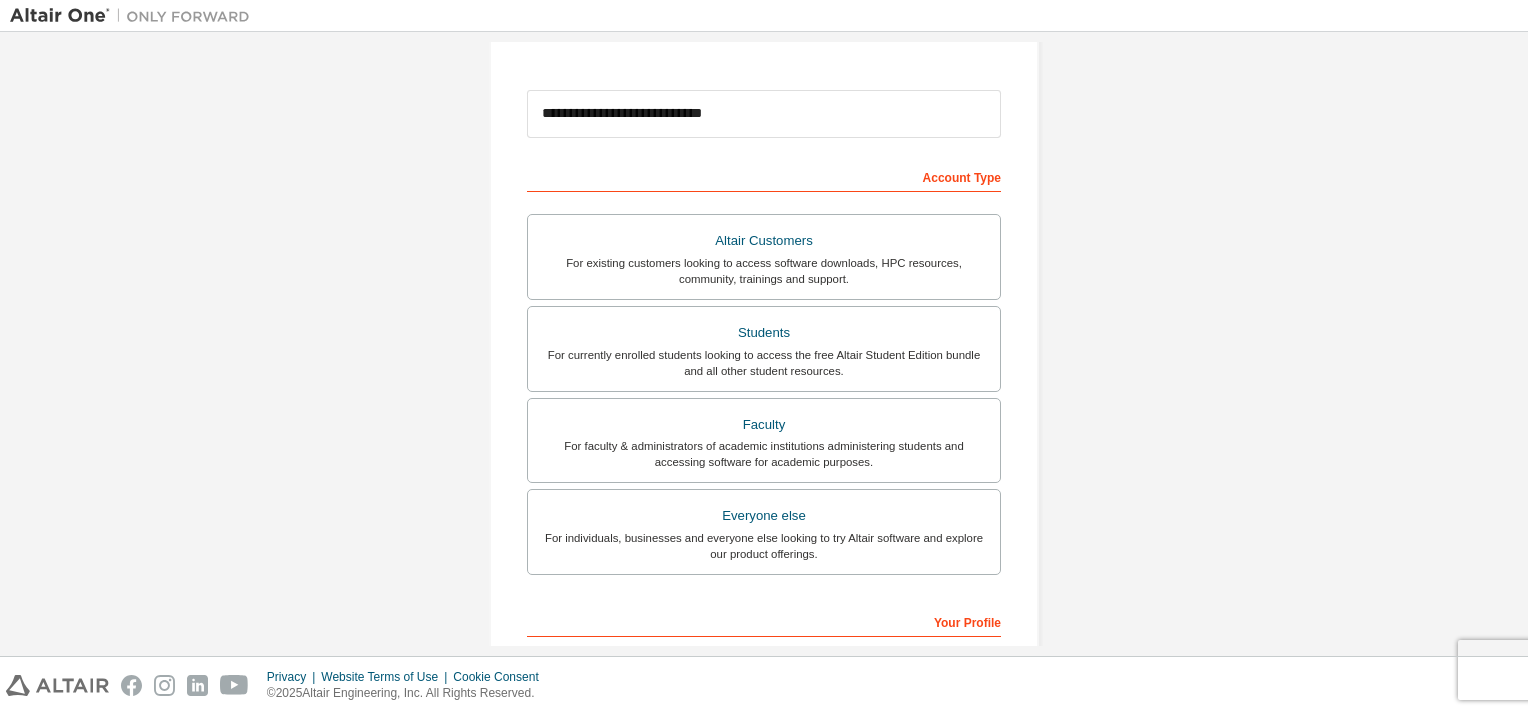 click on "**********" at bounding box center [764, 371] 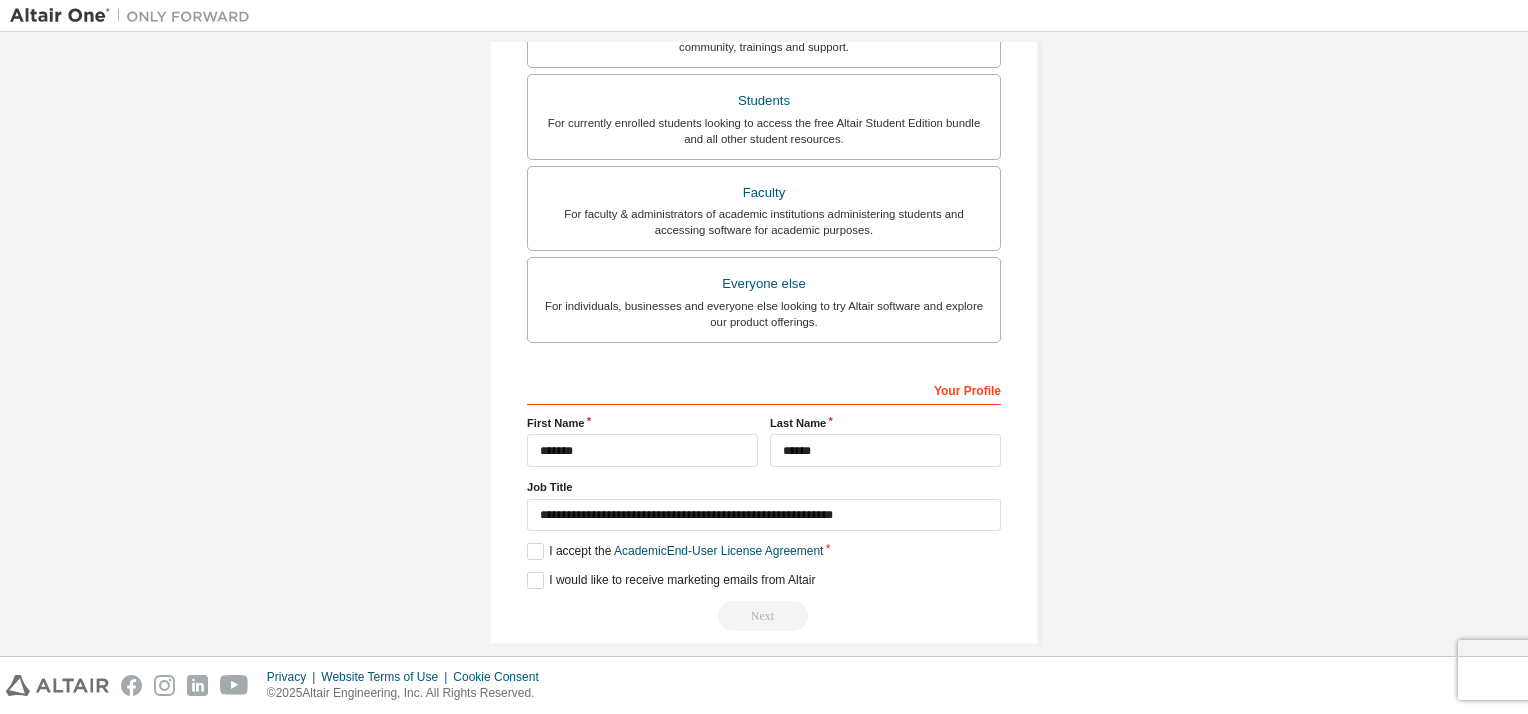 scroll, scrollTop: 450, scrollLeft: 0, axis: vertical 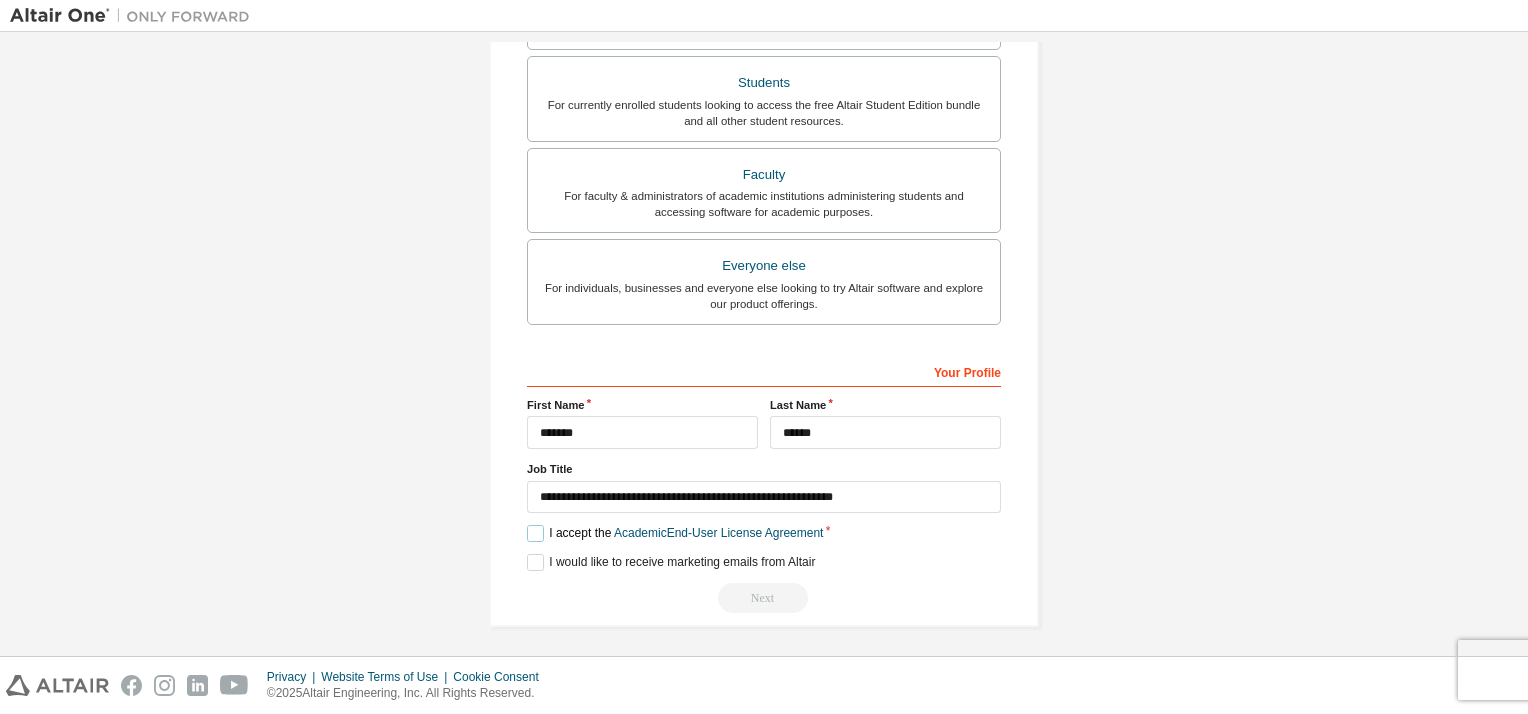 click on "I accept the   Academic   End-User License Agreement" at bounding box center [675, 533] 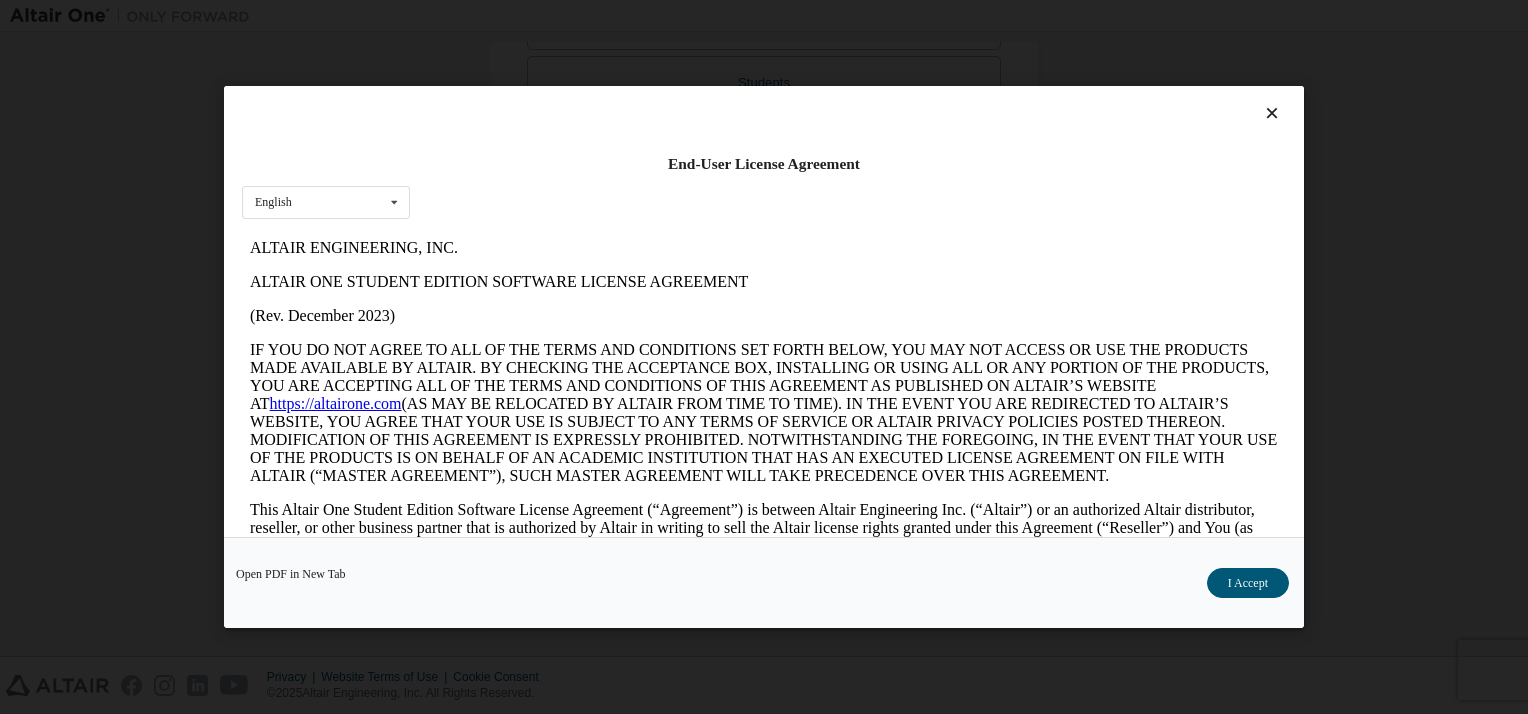 scroll, scrollTop: 0, scrollLeft: 0, axis: both 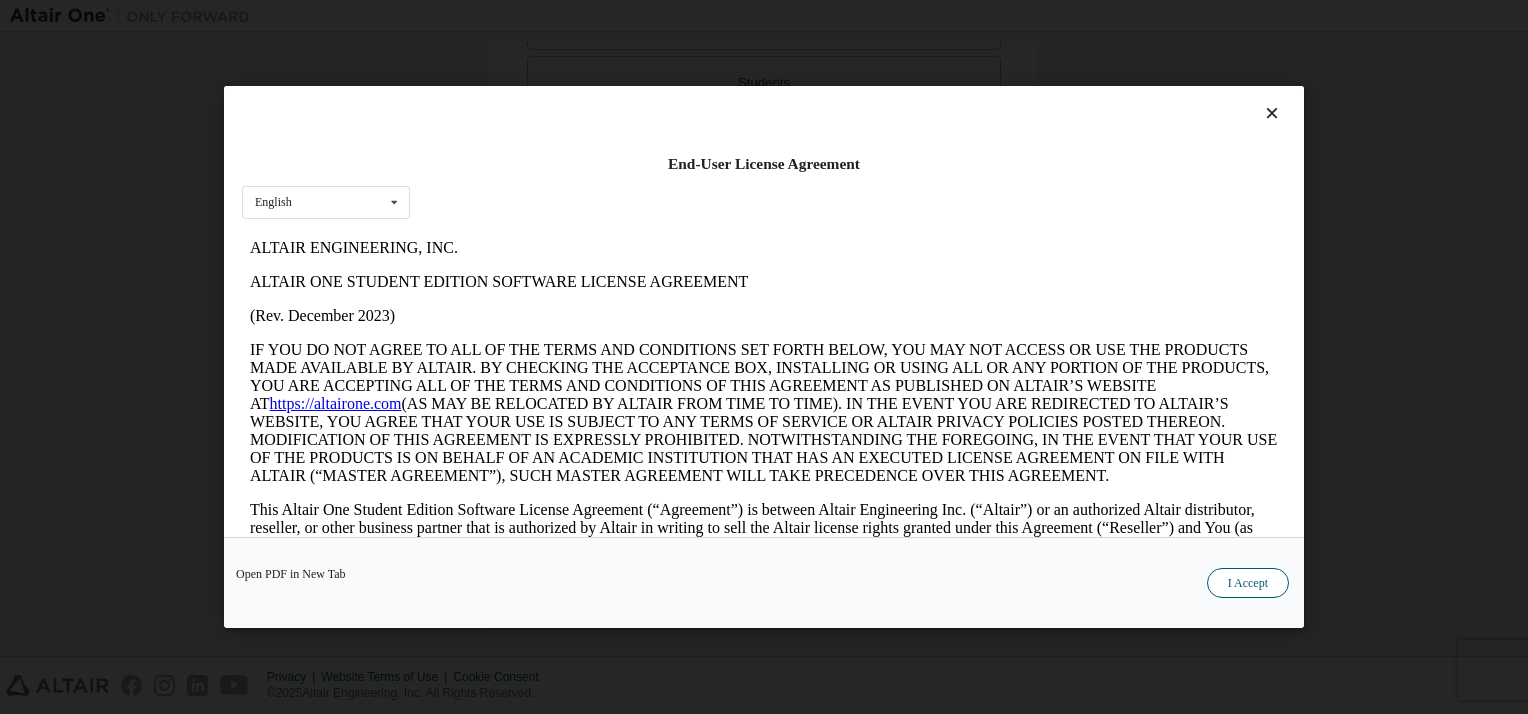 click on "I Accept" at bounding box center [1248, 583] 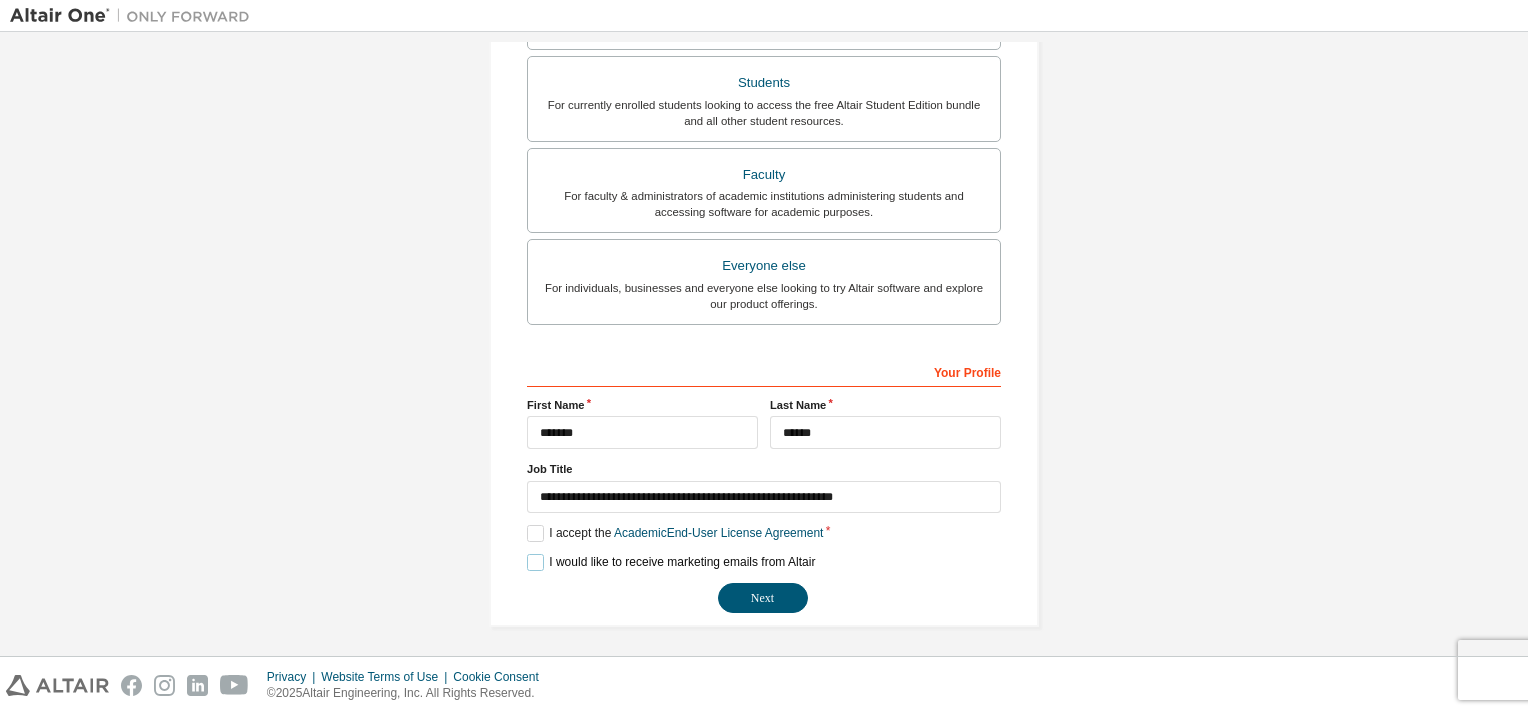 click on "I would like to receive marketing emails from Altair" at bounding box center (671, 562) 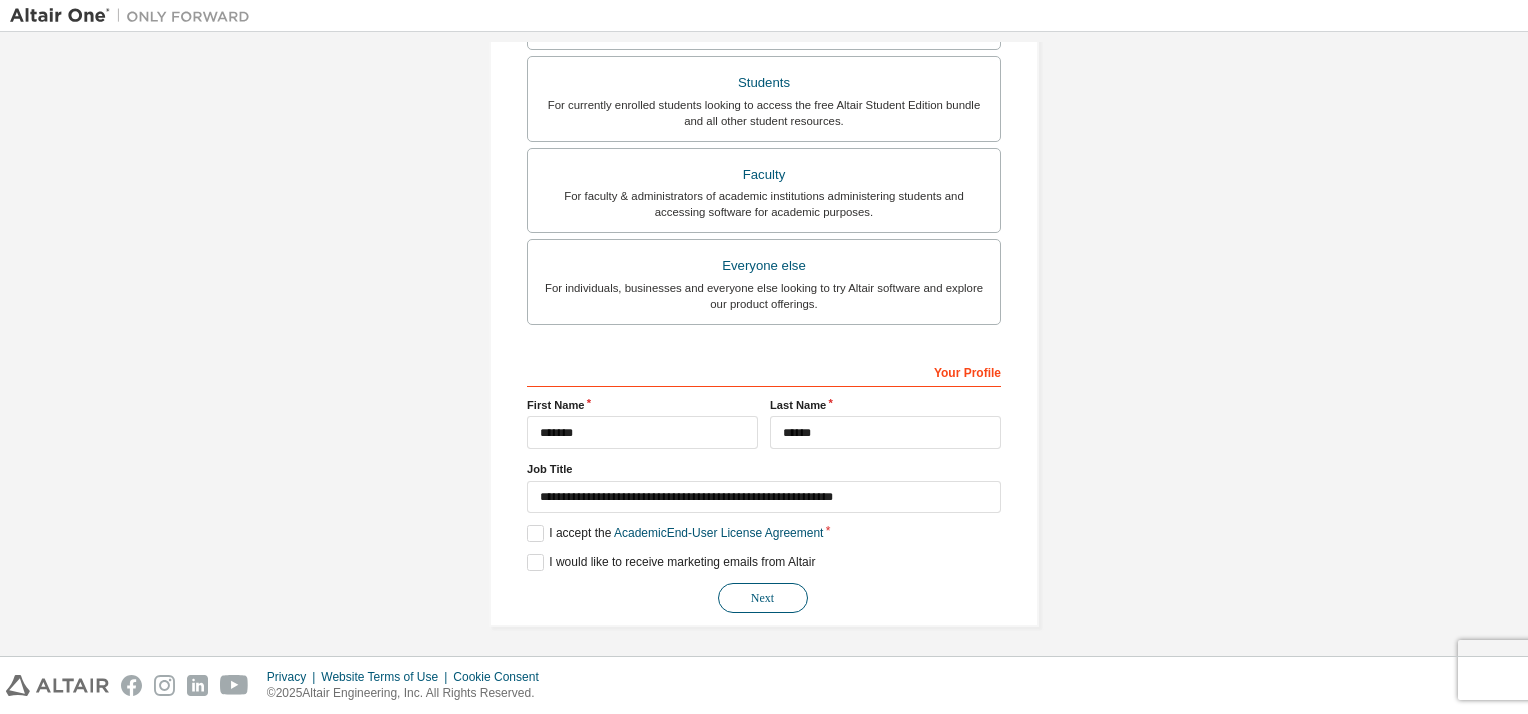 click on "Next" at bounding box center [763, 598] 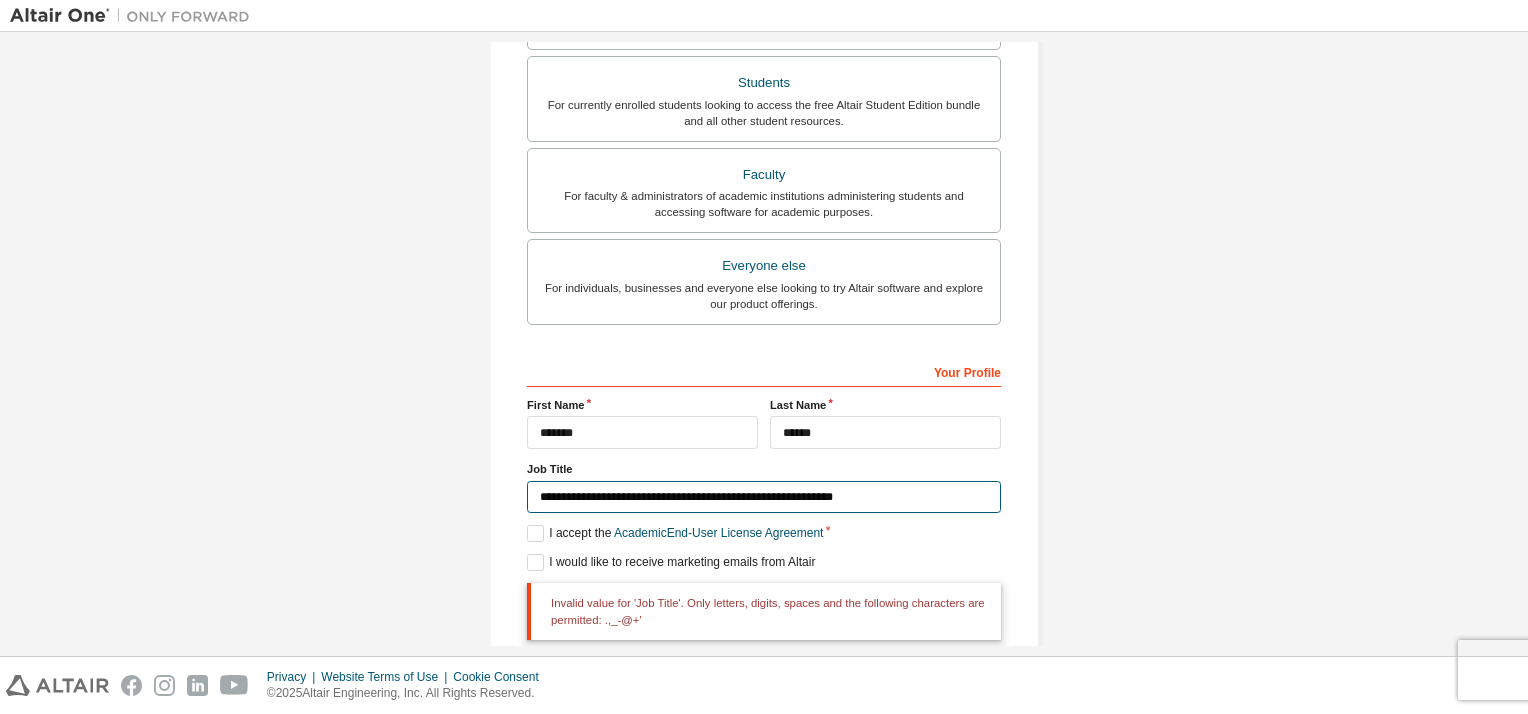 click on "**********" at bounding box center [764, 497] 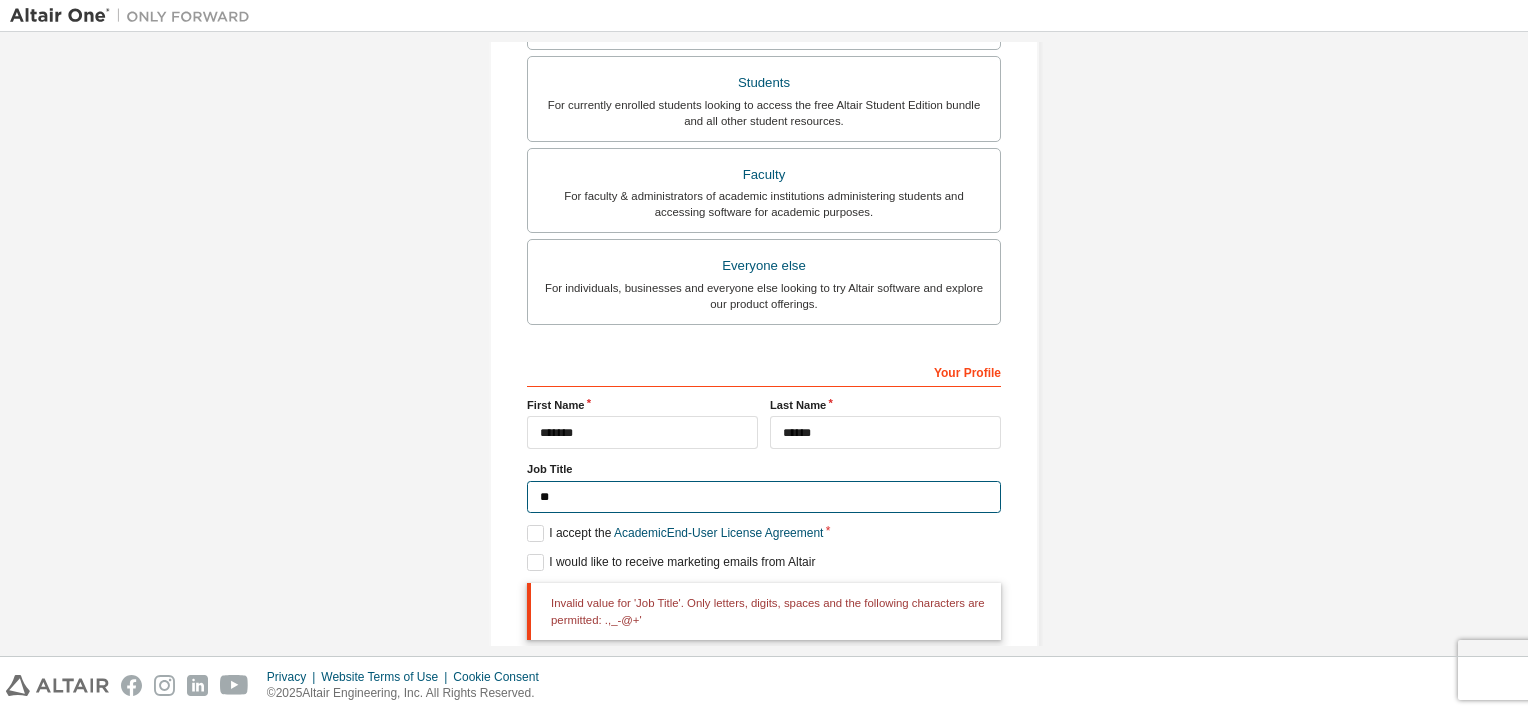type on "*" 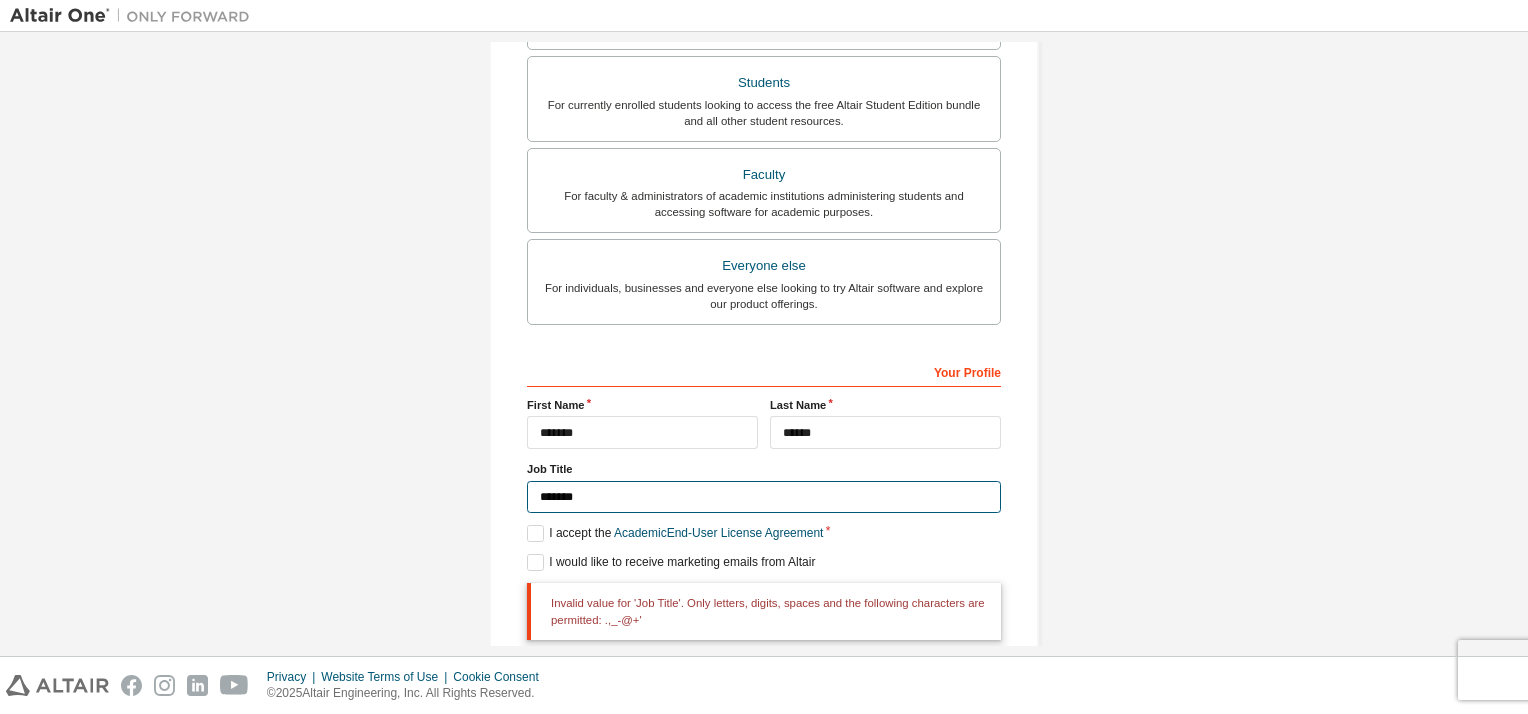 type on "*******" 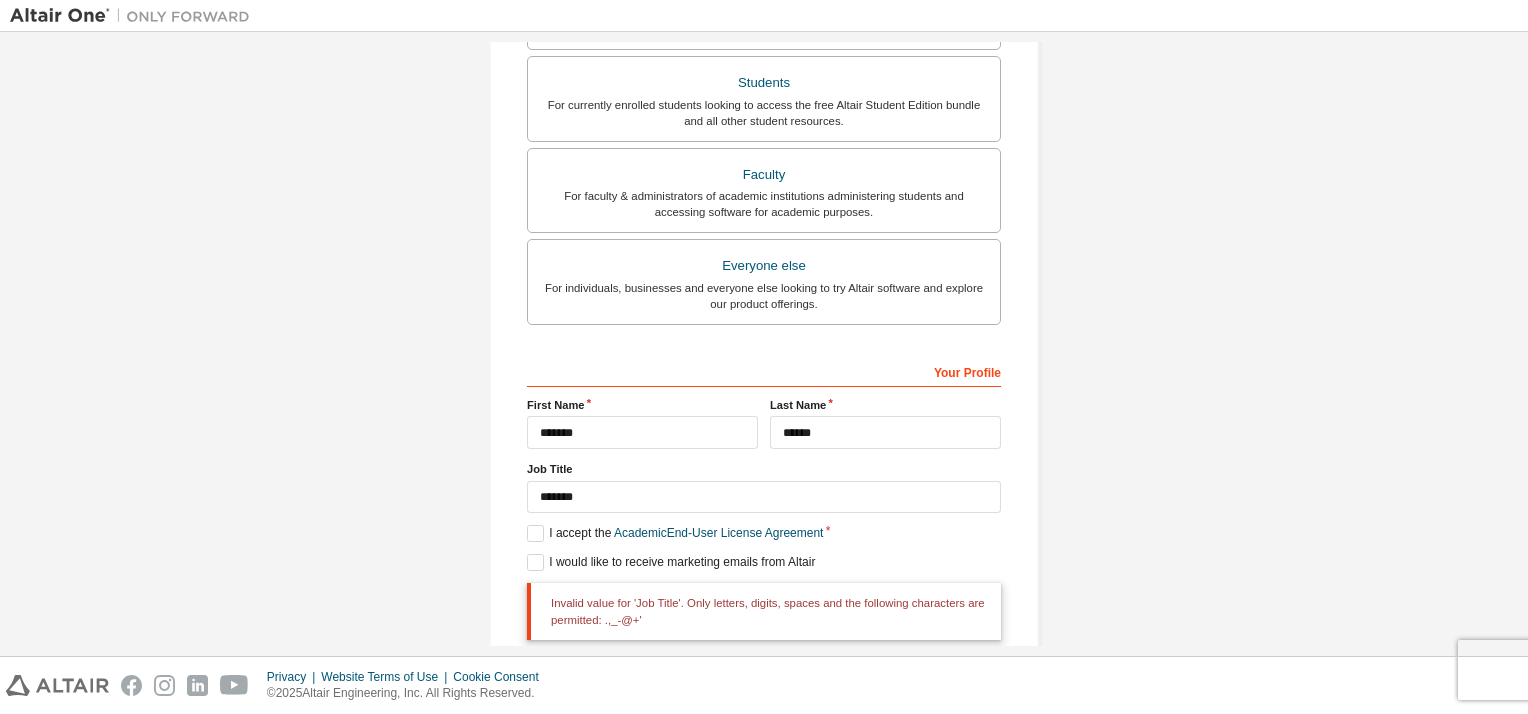 click on "**********" at bounding box center (764, 155) 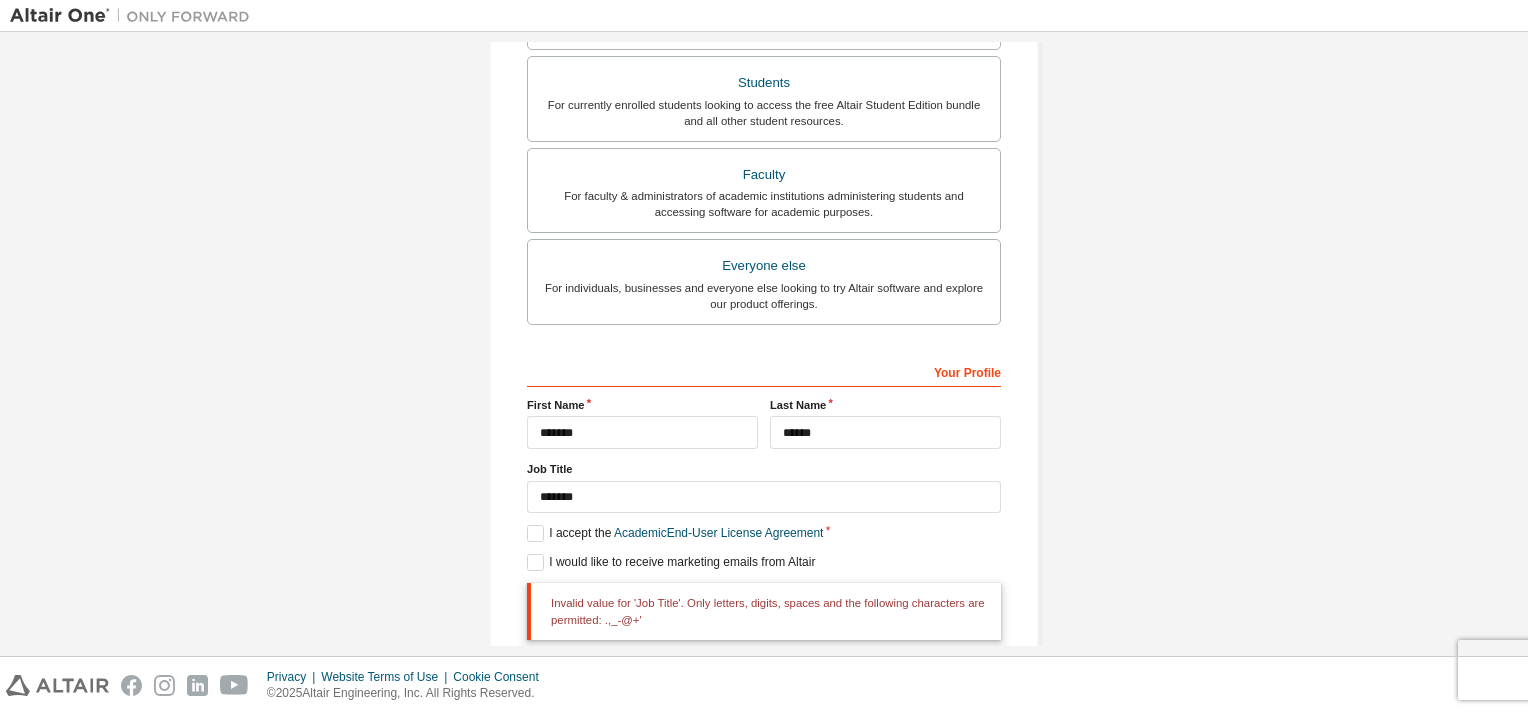 click on "**********" at bounding box center (764, 518) 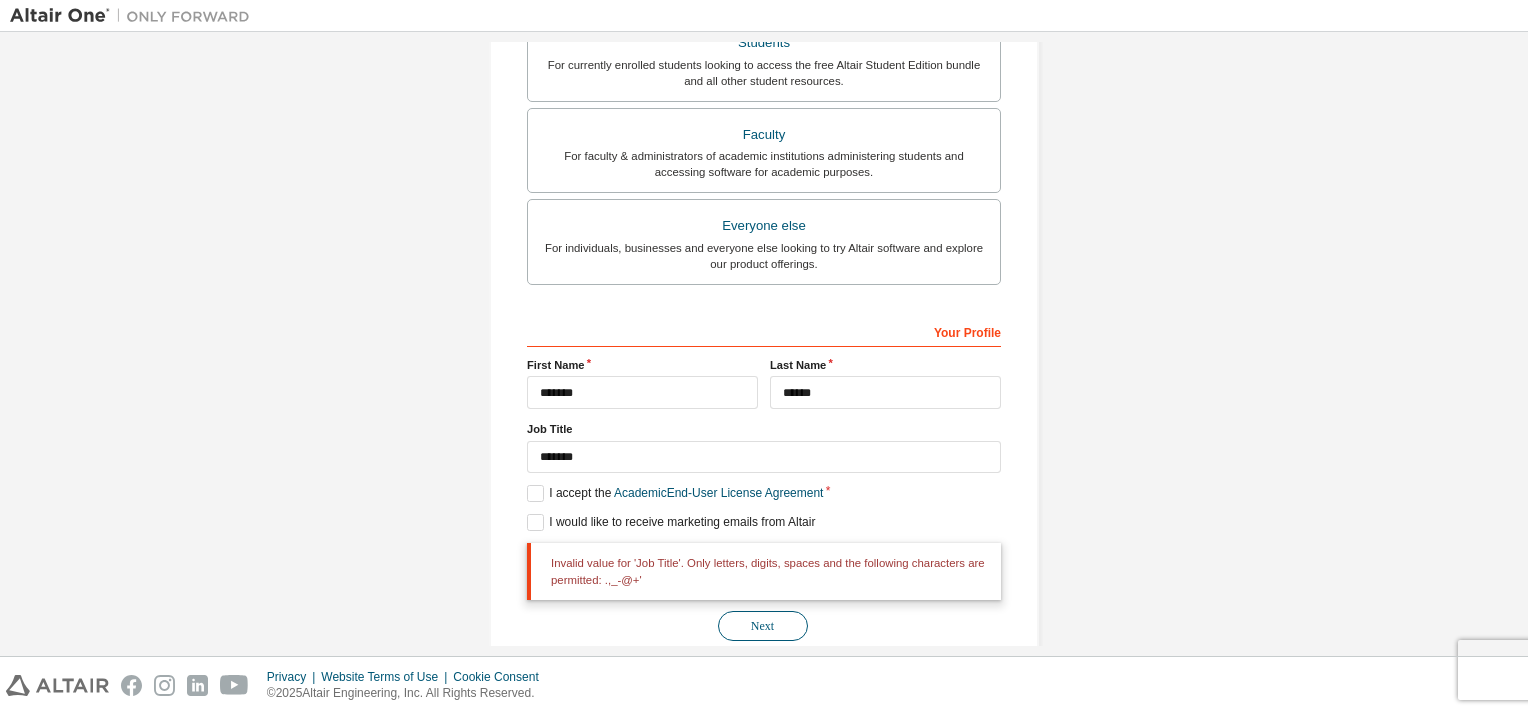 click on "Next" at bounding box center (763, 626) 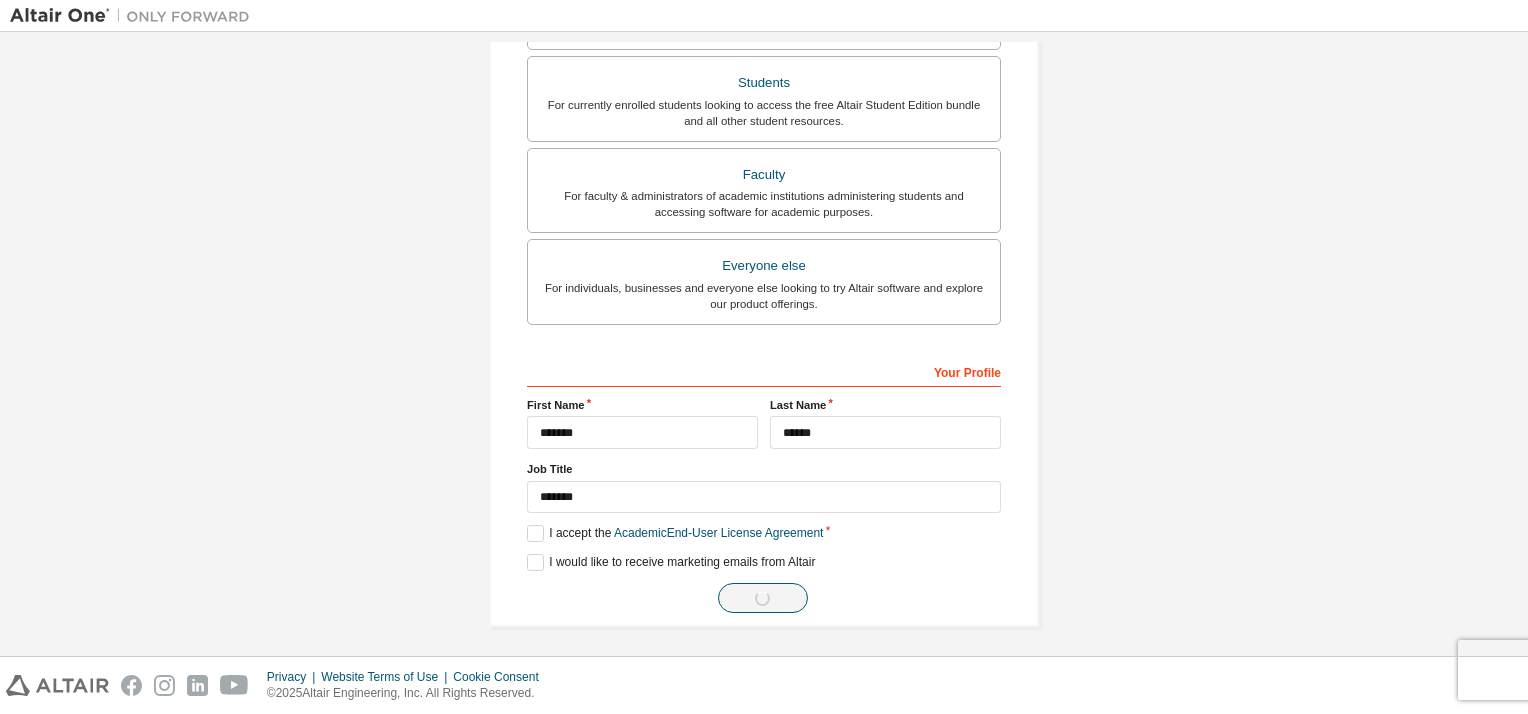 scroll, scrollTop: 0, scrollLeft: 0, axis: both 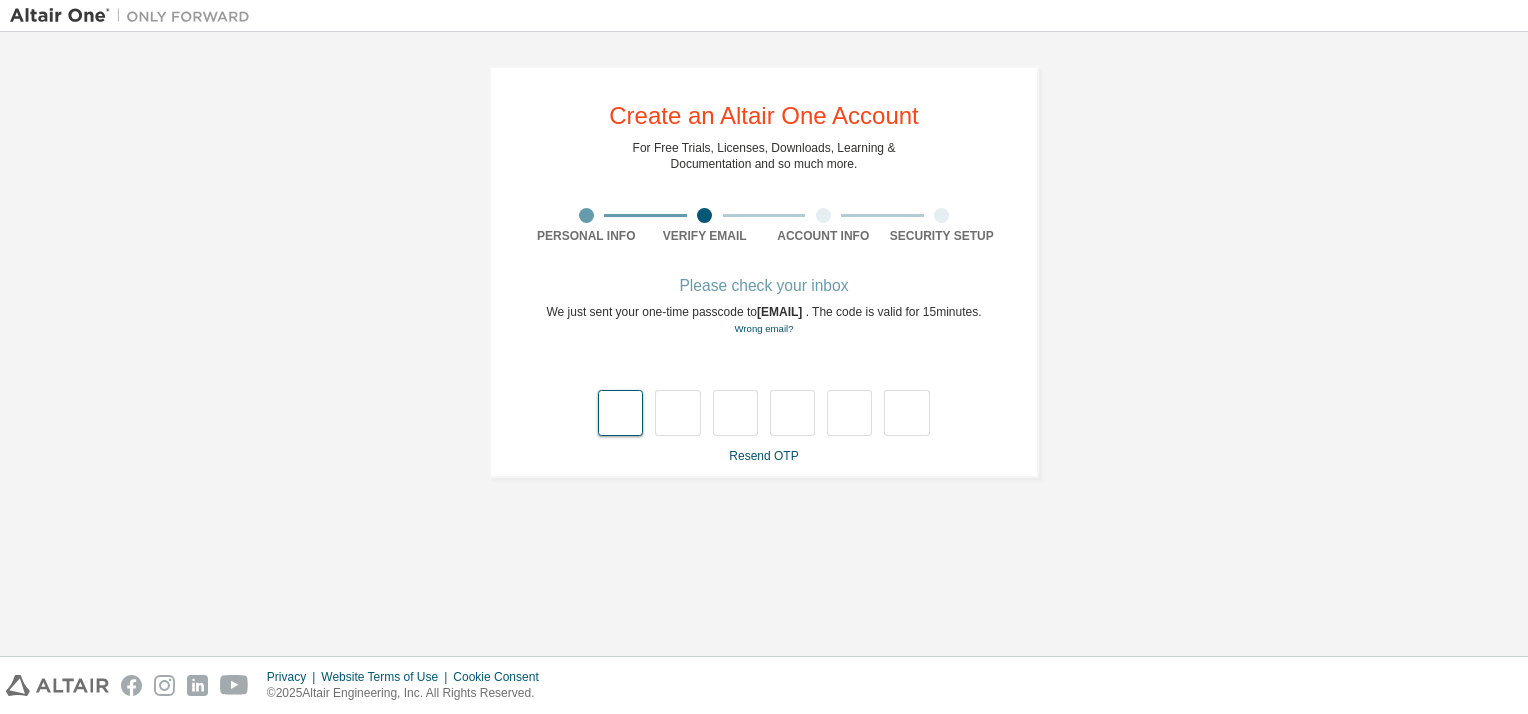 type on "*" 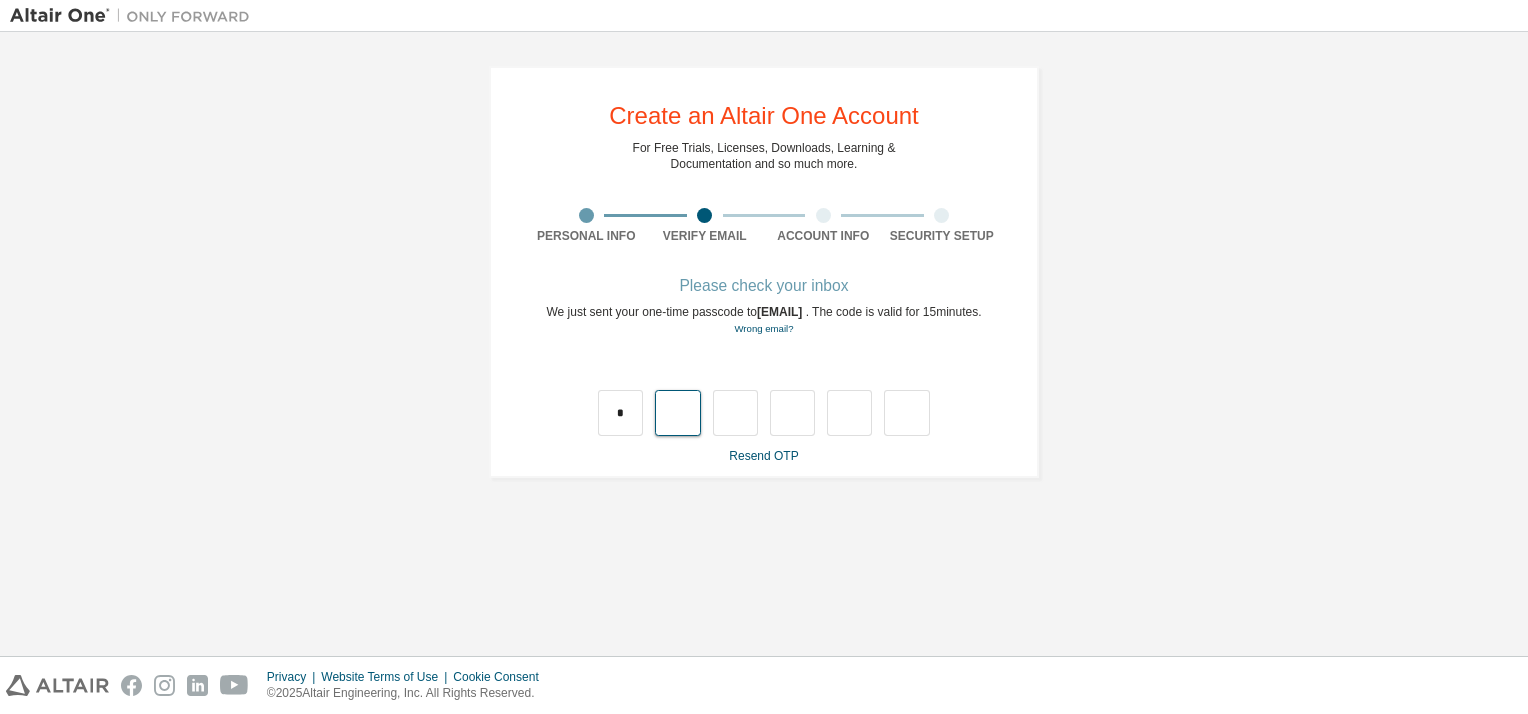 type on "*" 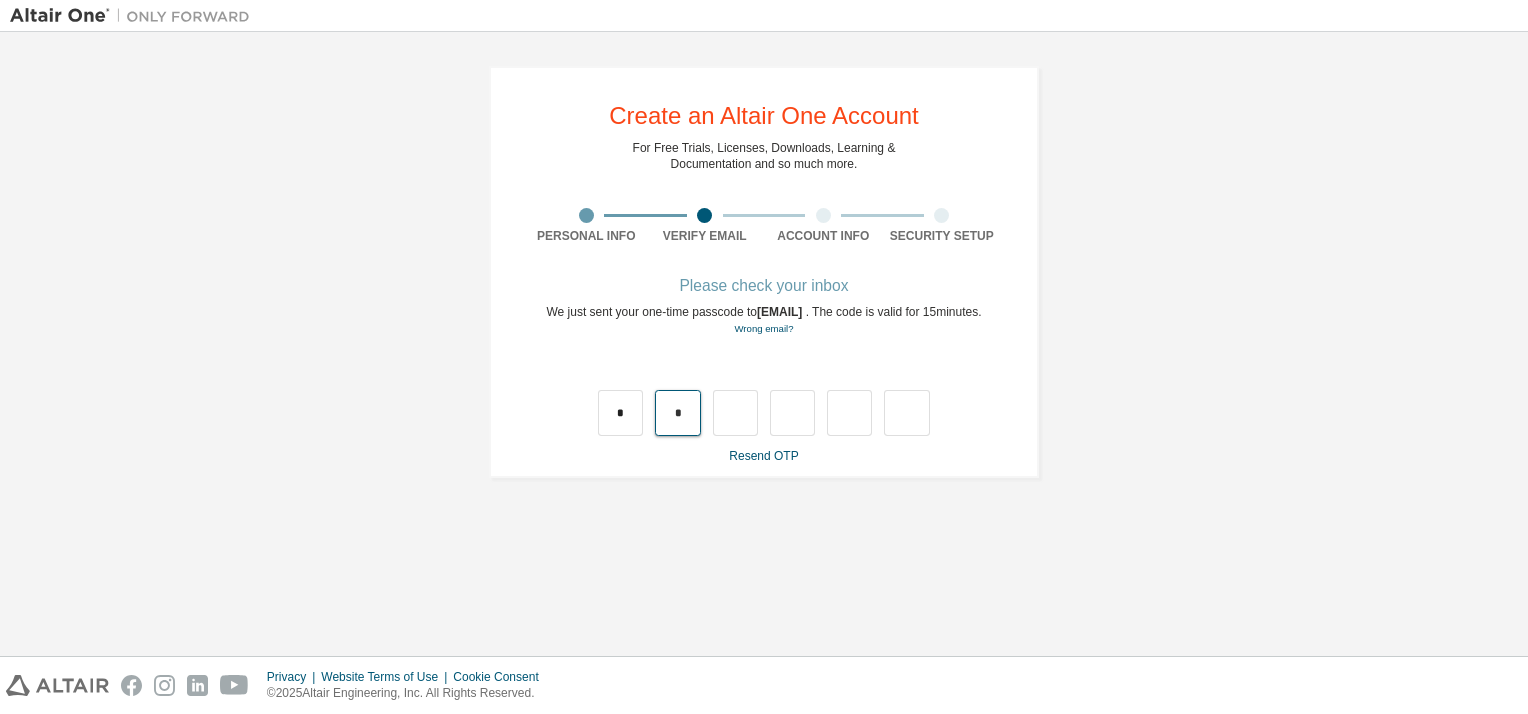 click on "*" at bounding box center (677, 413) 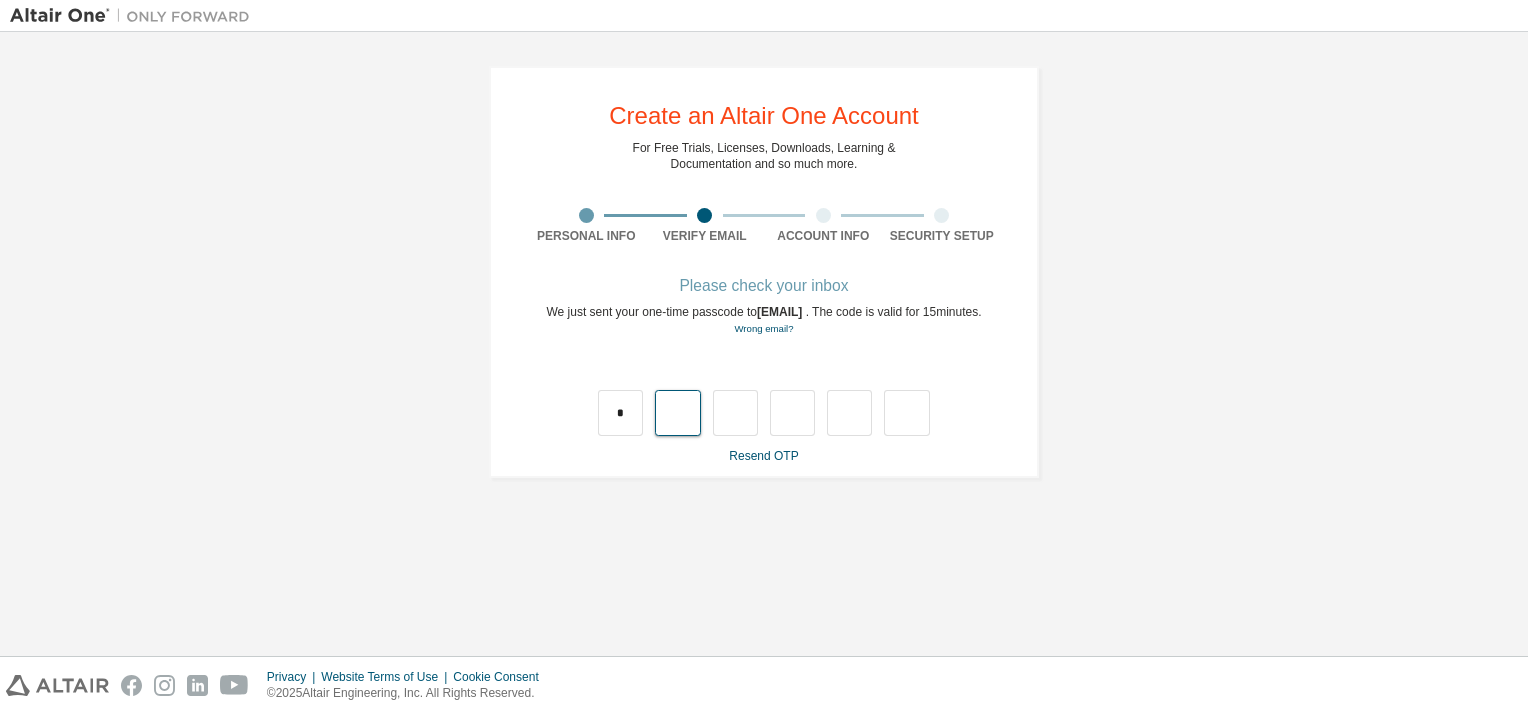 click at bounding box center (677, 413) 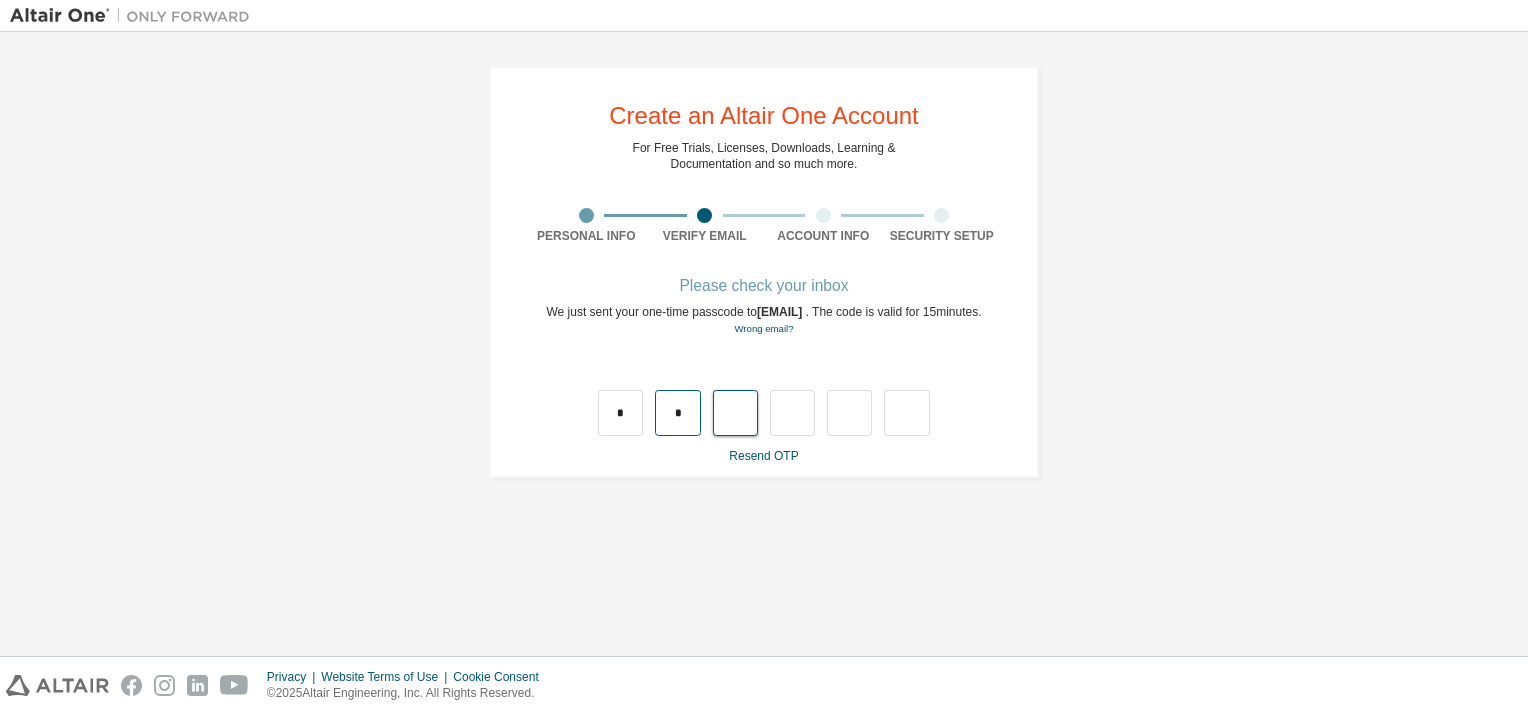 type on "*" 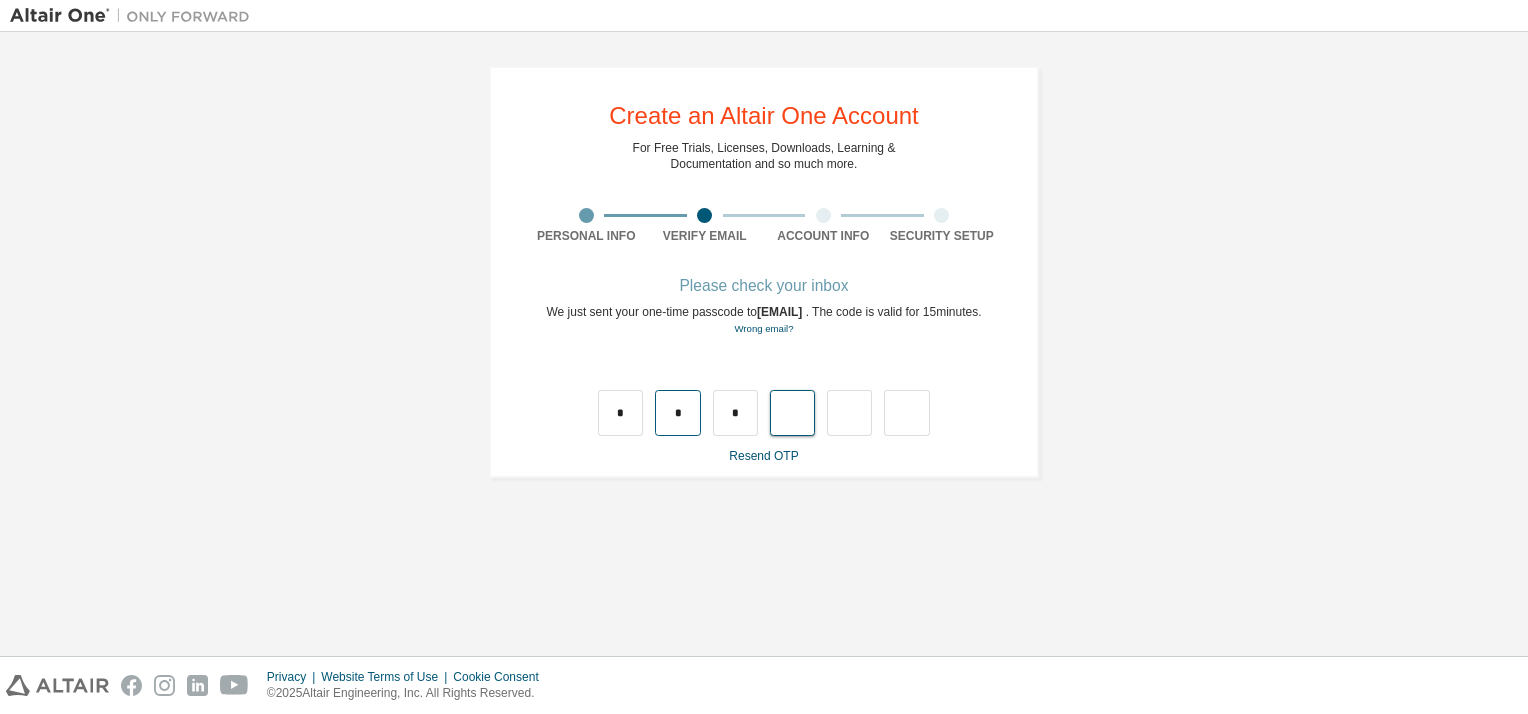 type on "*" 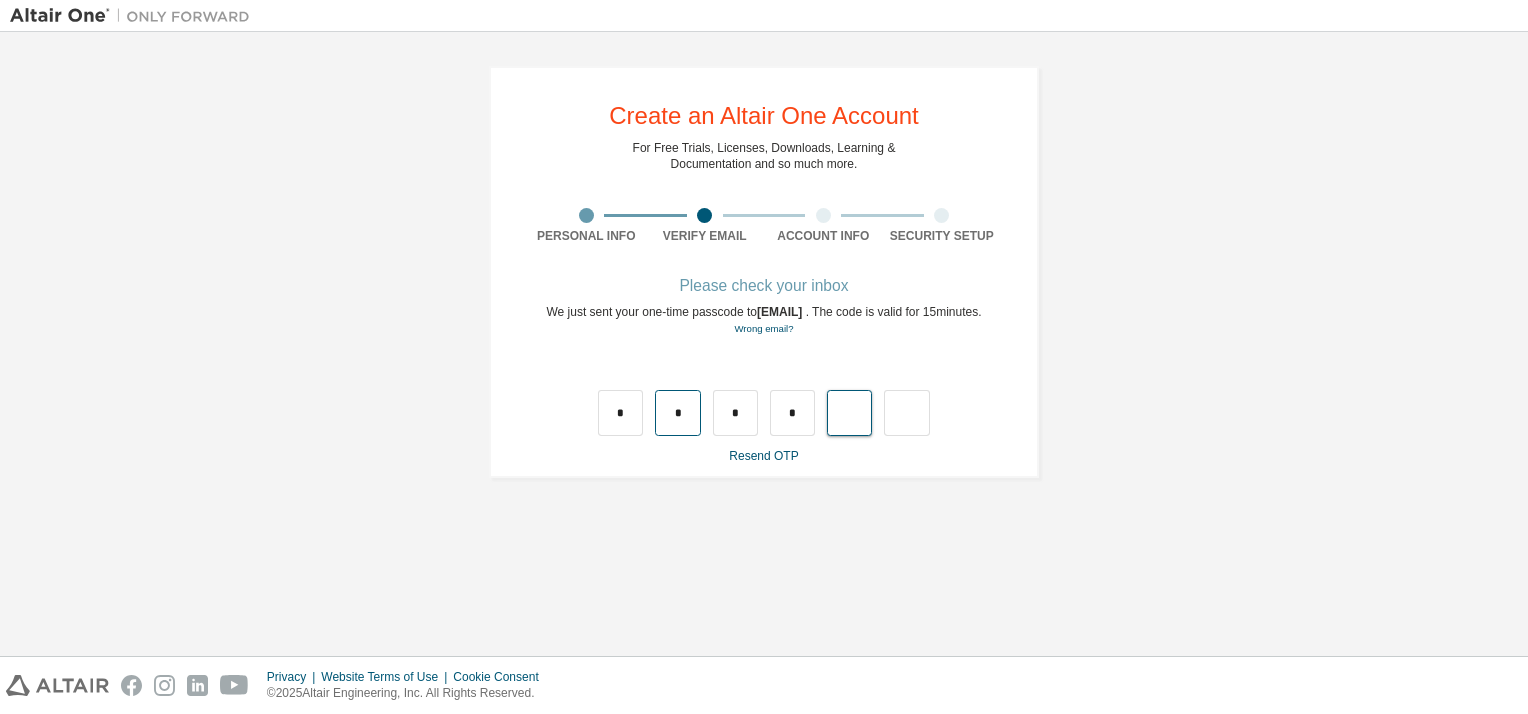 type on "*" 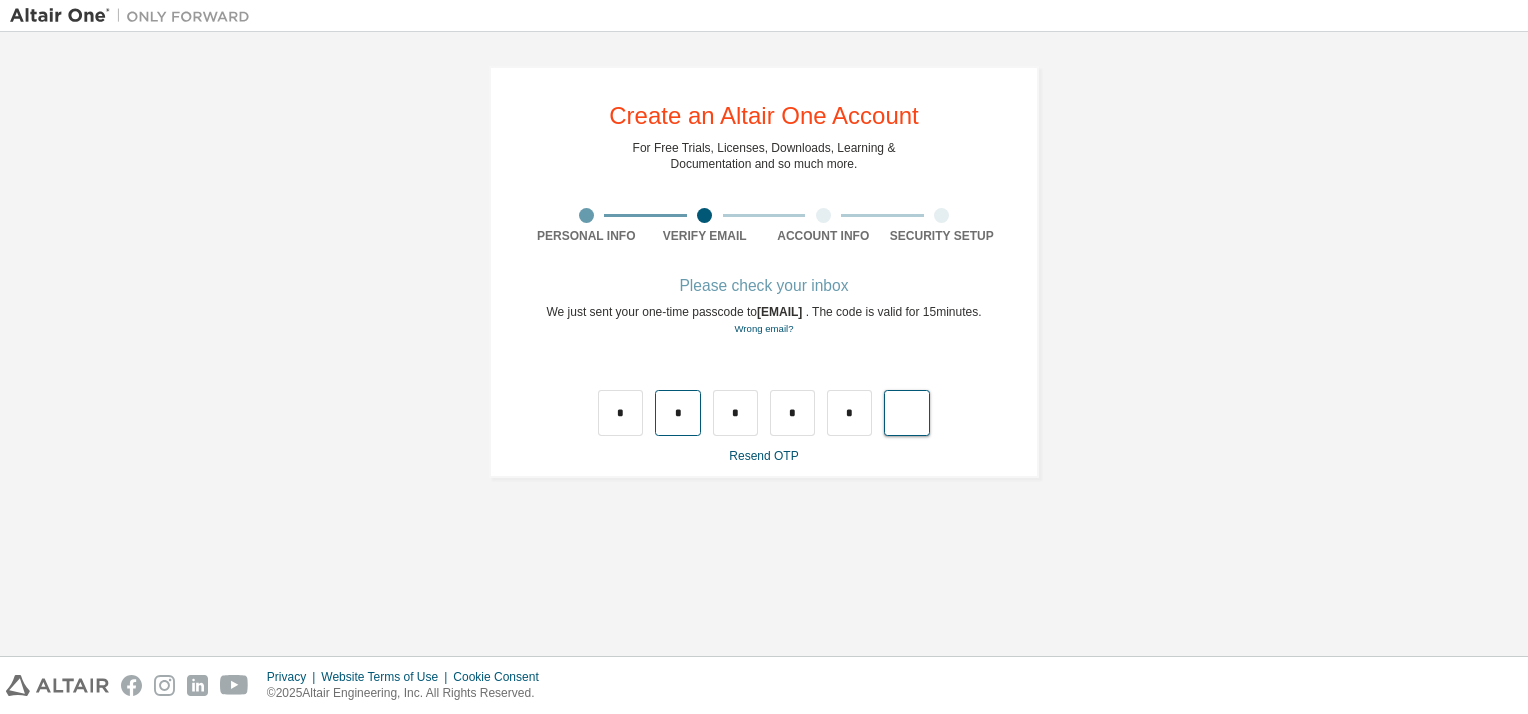 type on "*" 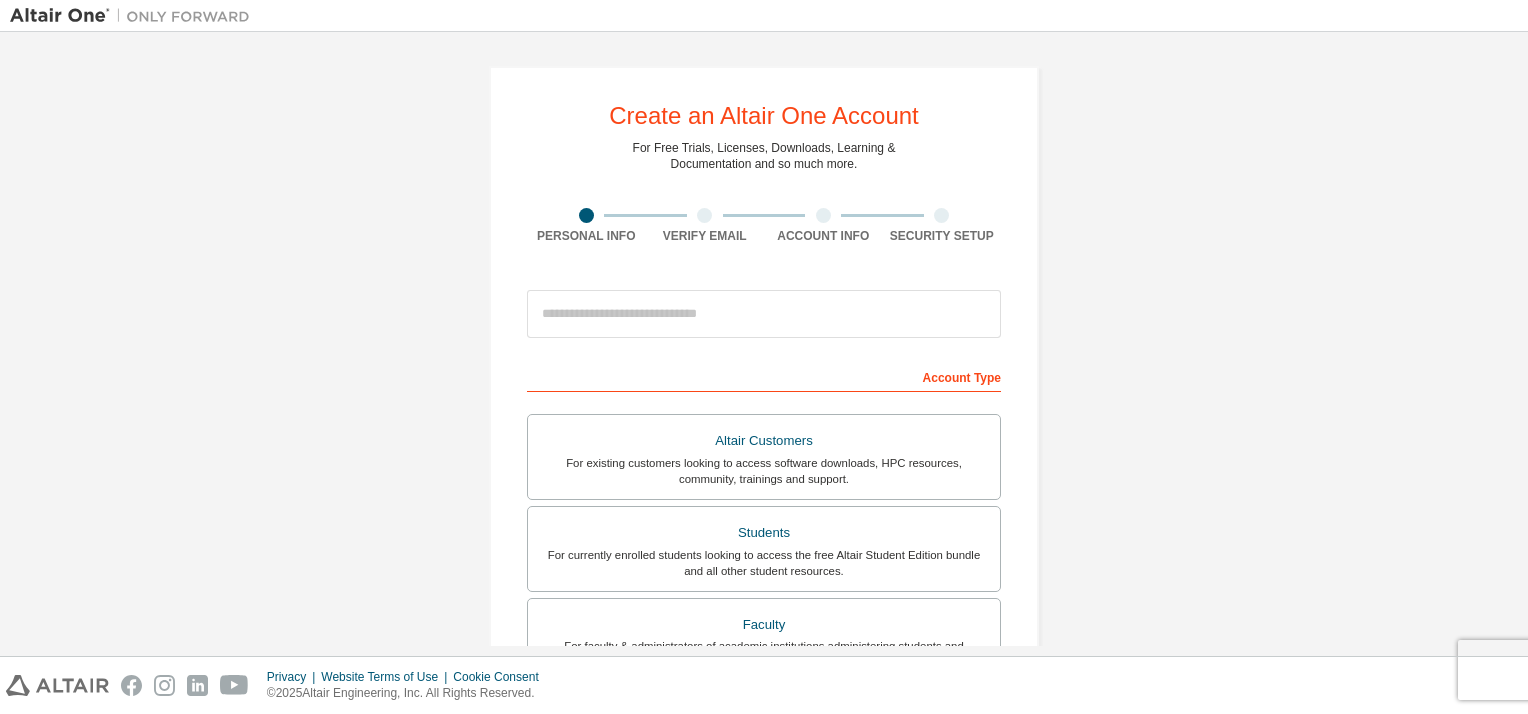scroll, scrollTop: 0, scrollLeft: 0, axis: both 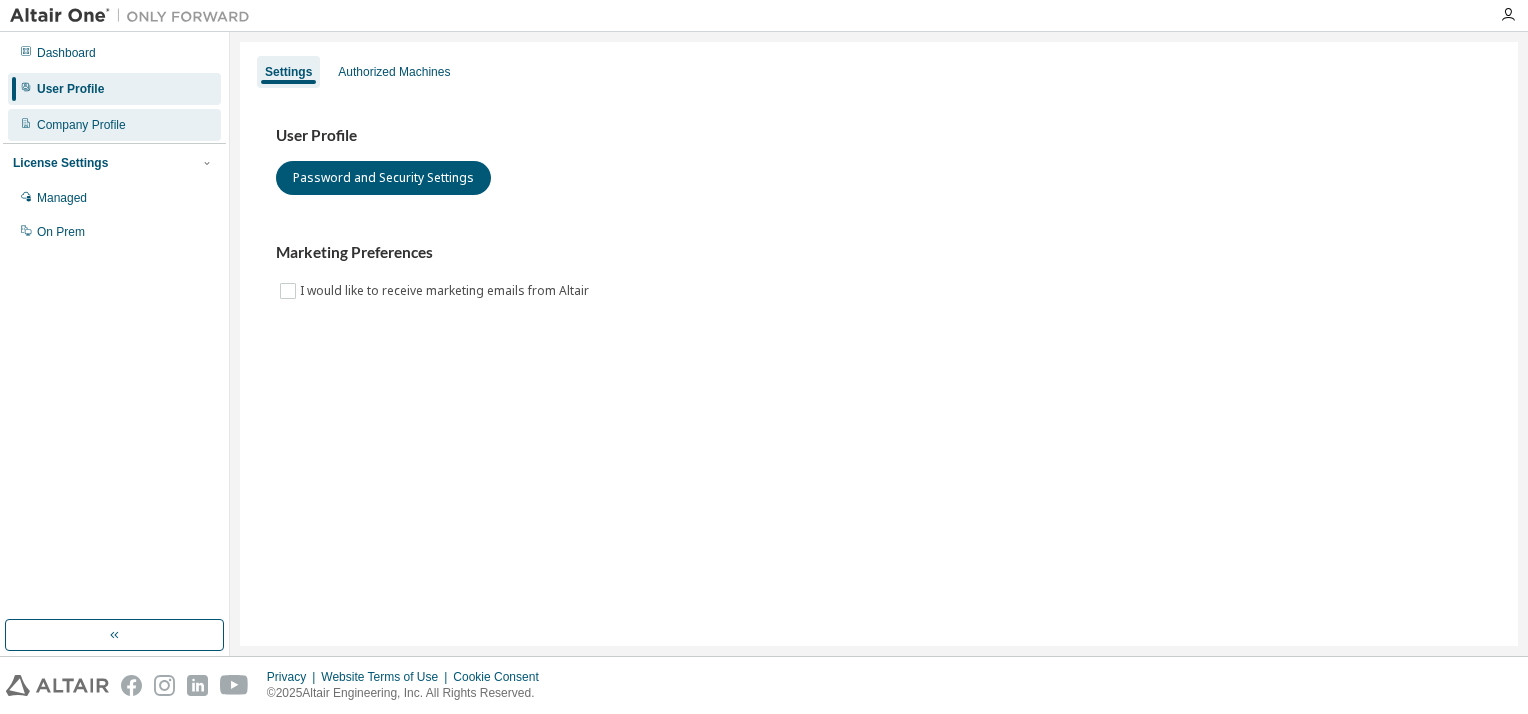 click on "Company Profile" at bounding box center (114, 125) 